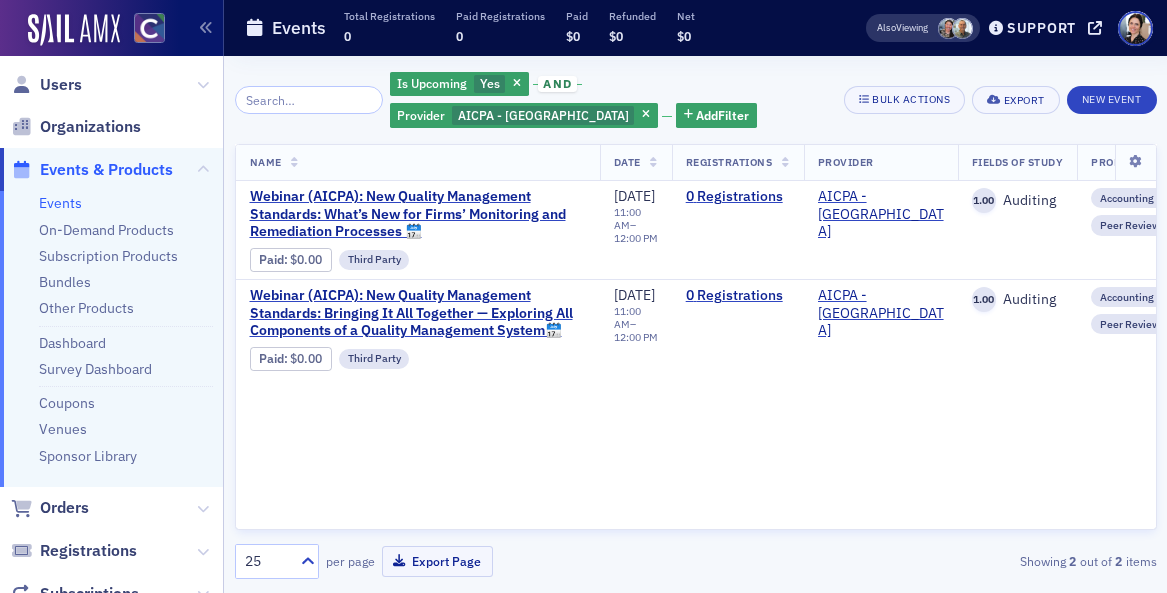 scroll, scrollTop: 0, scrollLeft: 0, axis: both 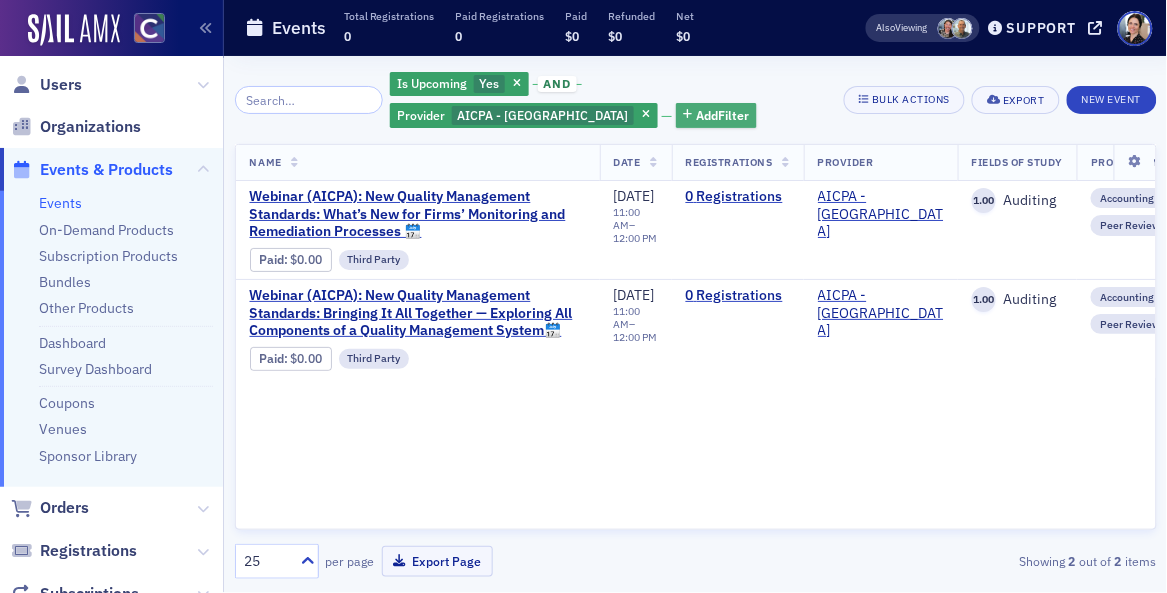 drag, startPoint x: 769, startPoint y: 83, endPoint x: 580, endPoint y: 92, distance: 189.21416 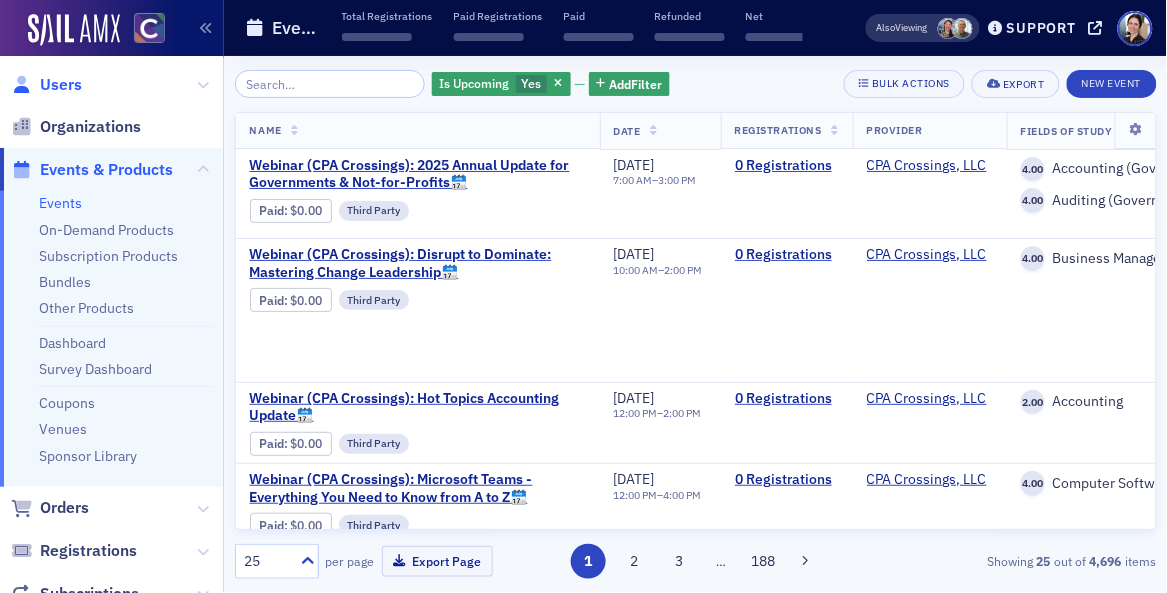 drag, startPoint x: 61, startPoint y: 91, endPoint x: 198, endPoint y: 88, distance: 137.03284 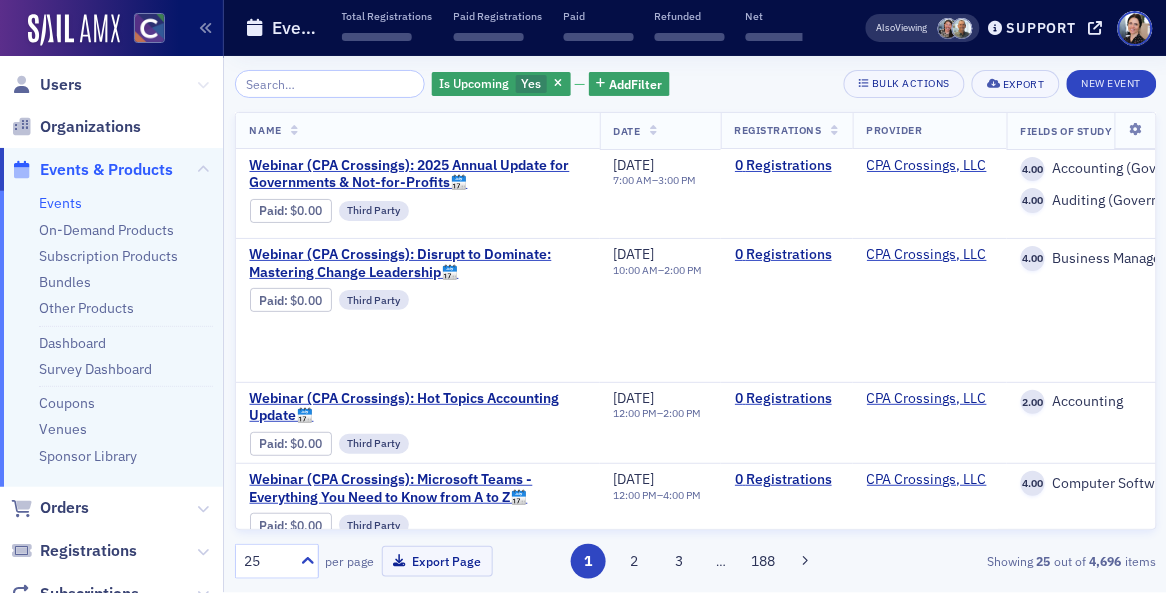click on "Users" 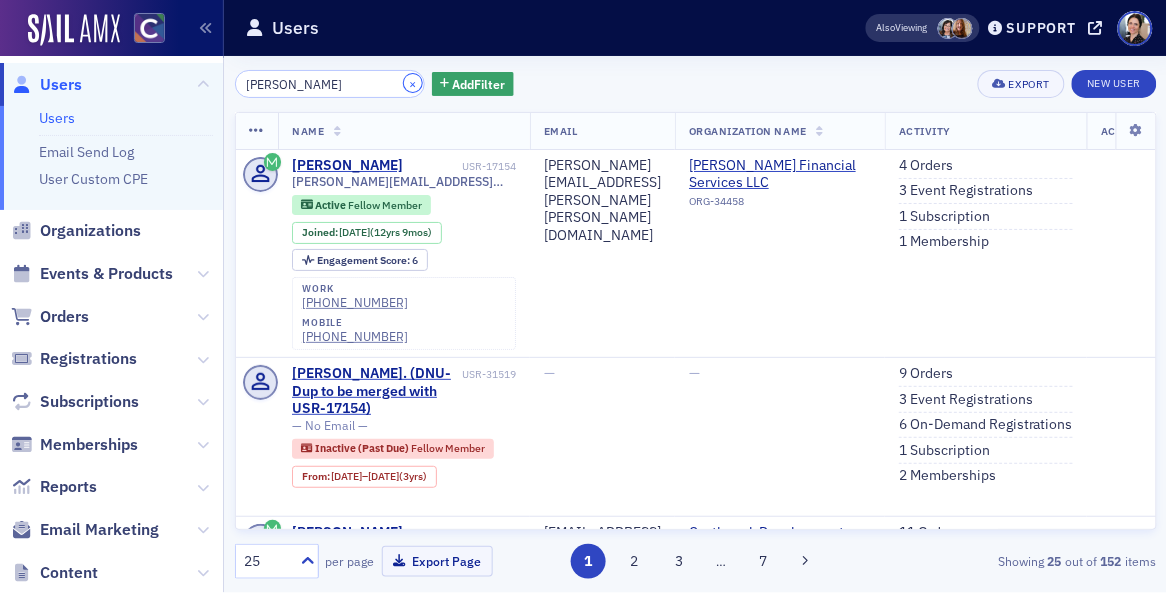 drag, startPoint x: 397, startPoint y: 84, endPoint x: 339, endPoint y: 86, distance: 58.034473 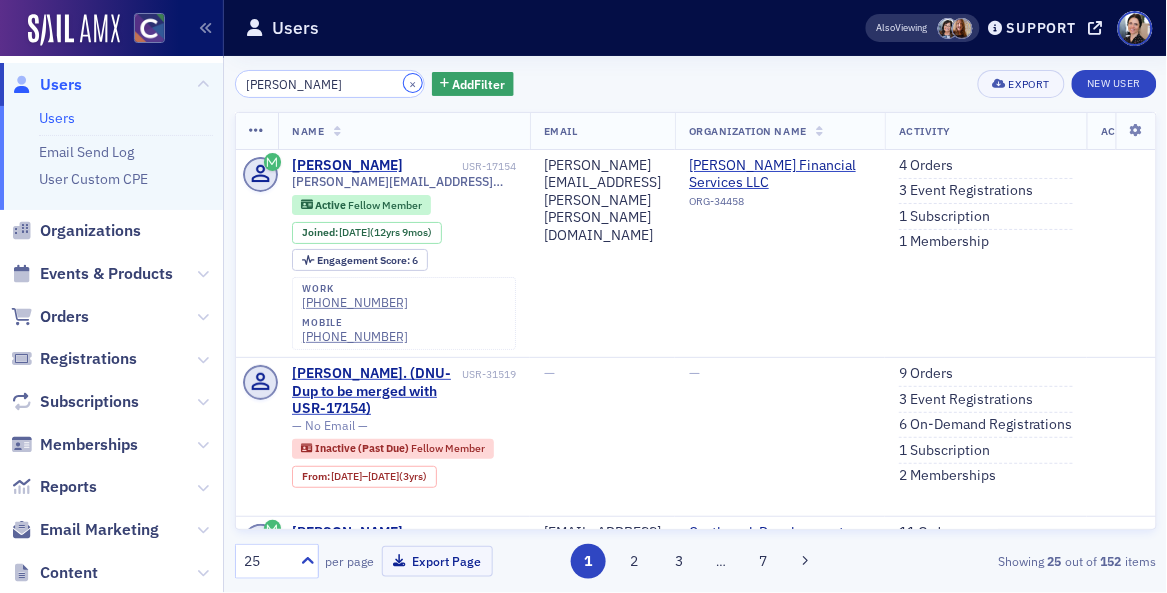 click on "×" 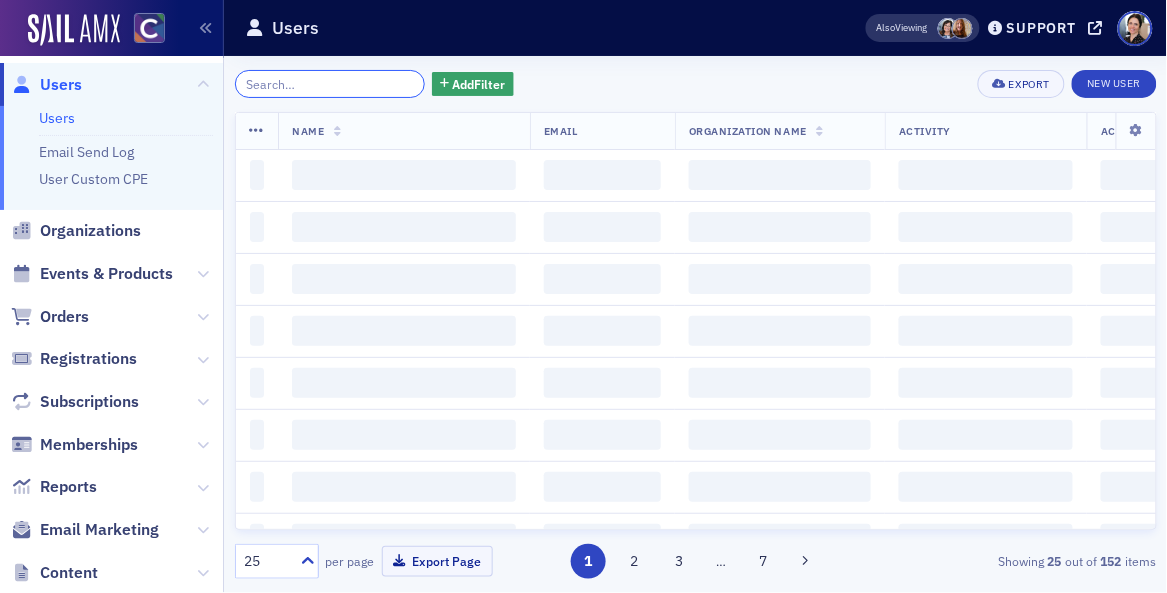 click 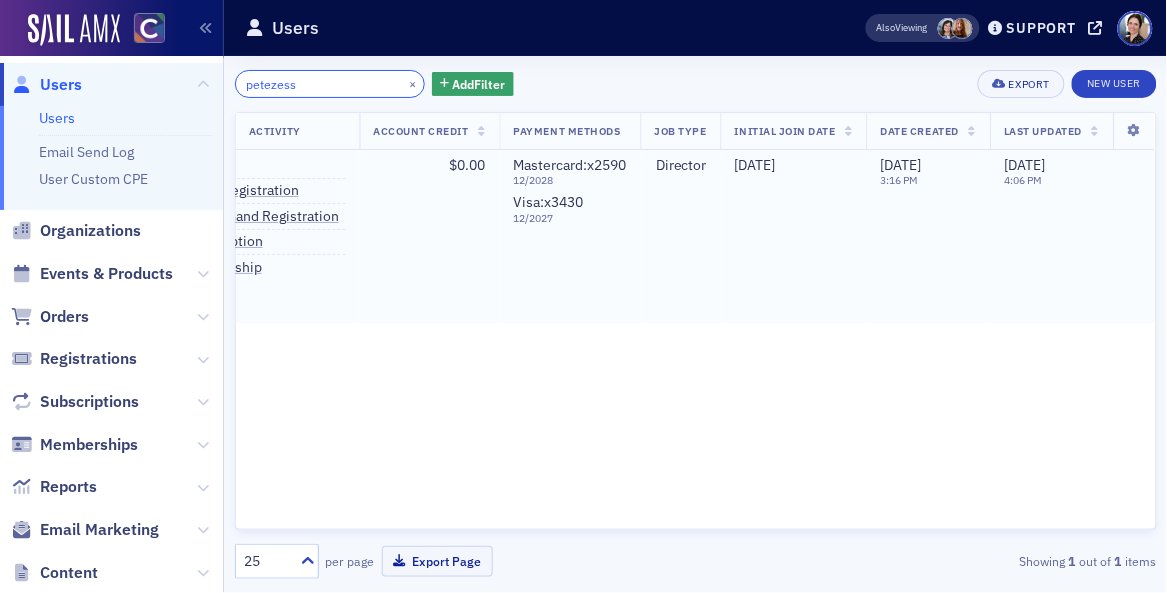 scroll, scrollTop: 0, scrollLeft: 0, axis: both 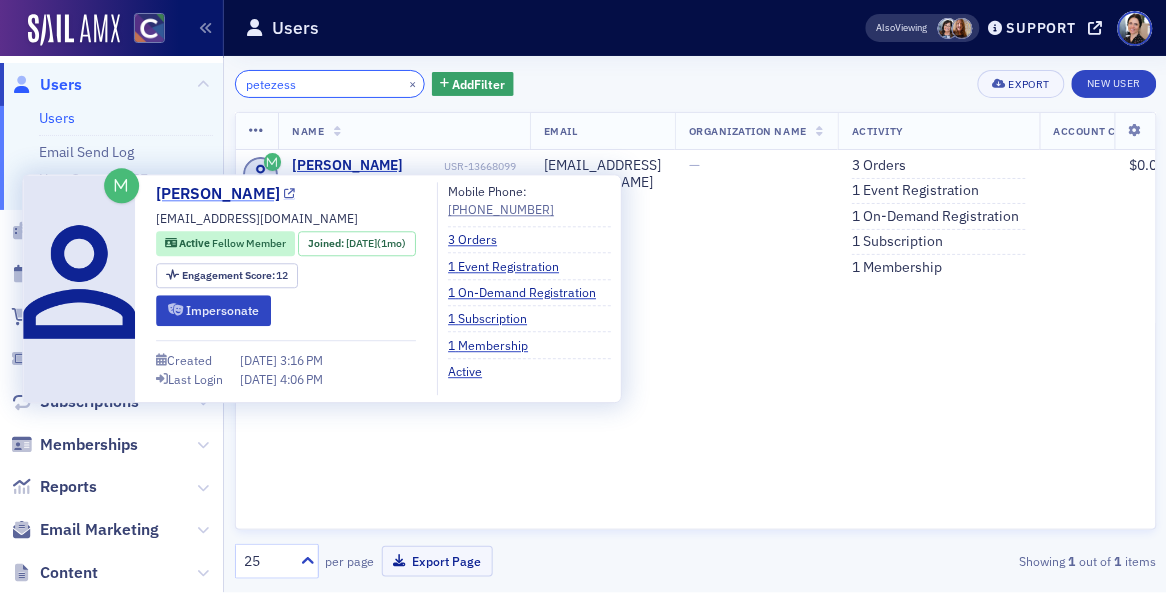 type on "petezess" 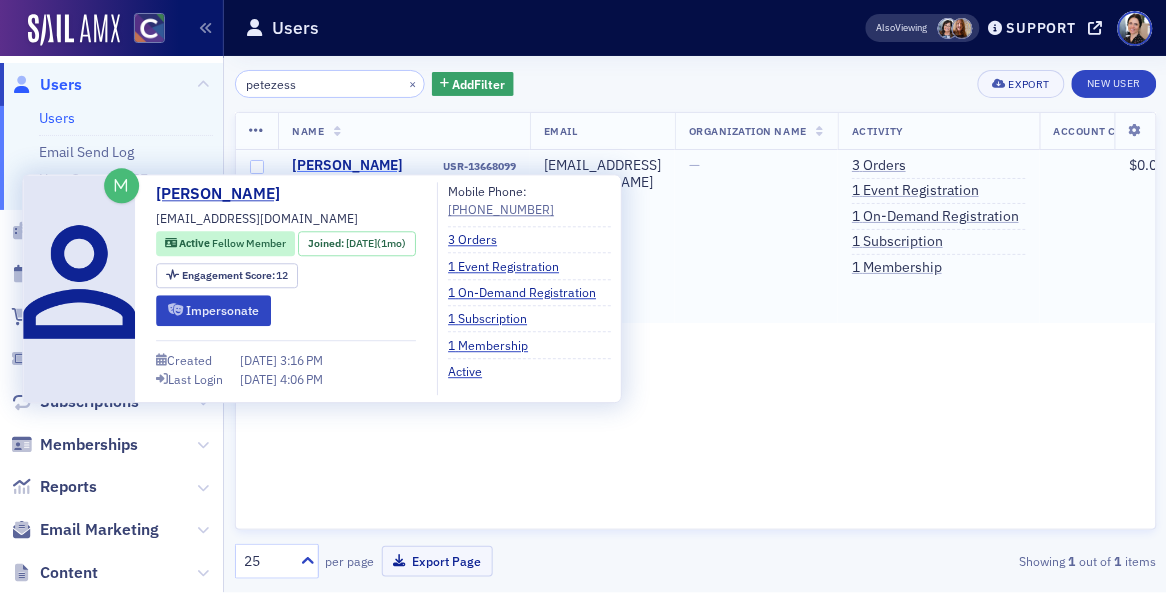 click on "[PERSON_NAME]" 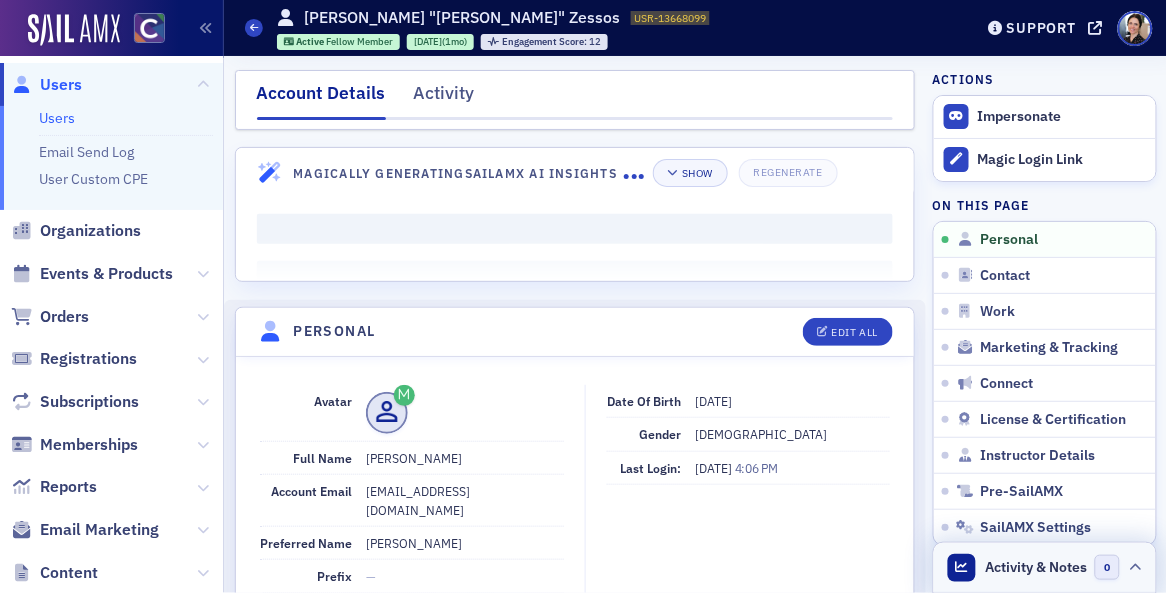 click on "Activity & Notes" 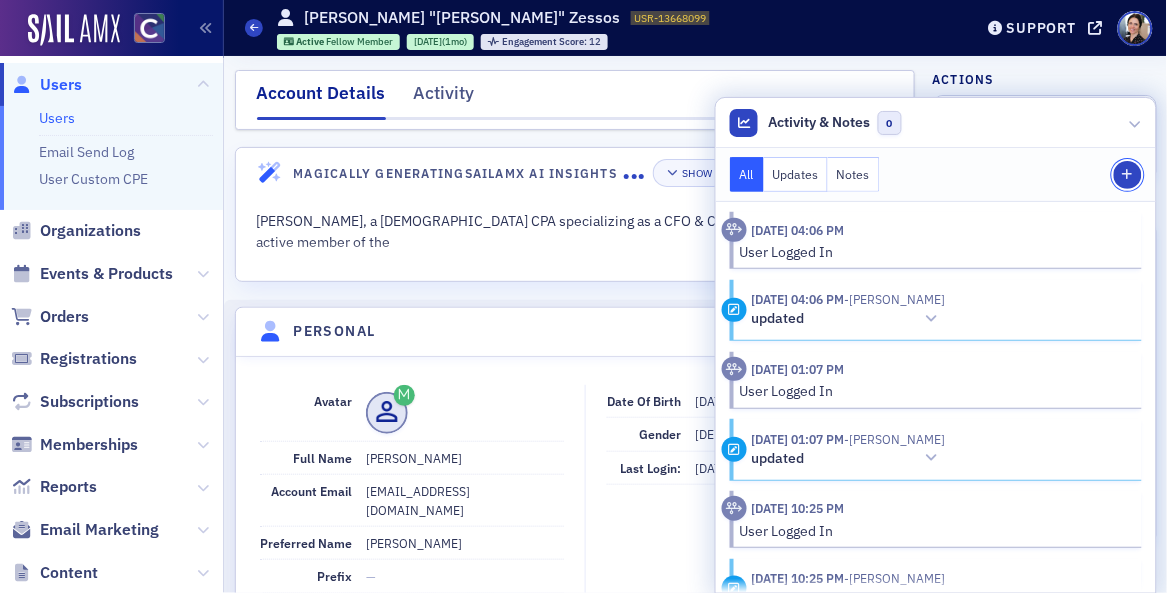 drag, startPoint x: 1130, startPoint y: 169, endPoint x: 1098, endPoint y: 185, distance: 35.77709 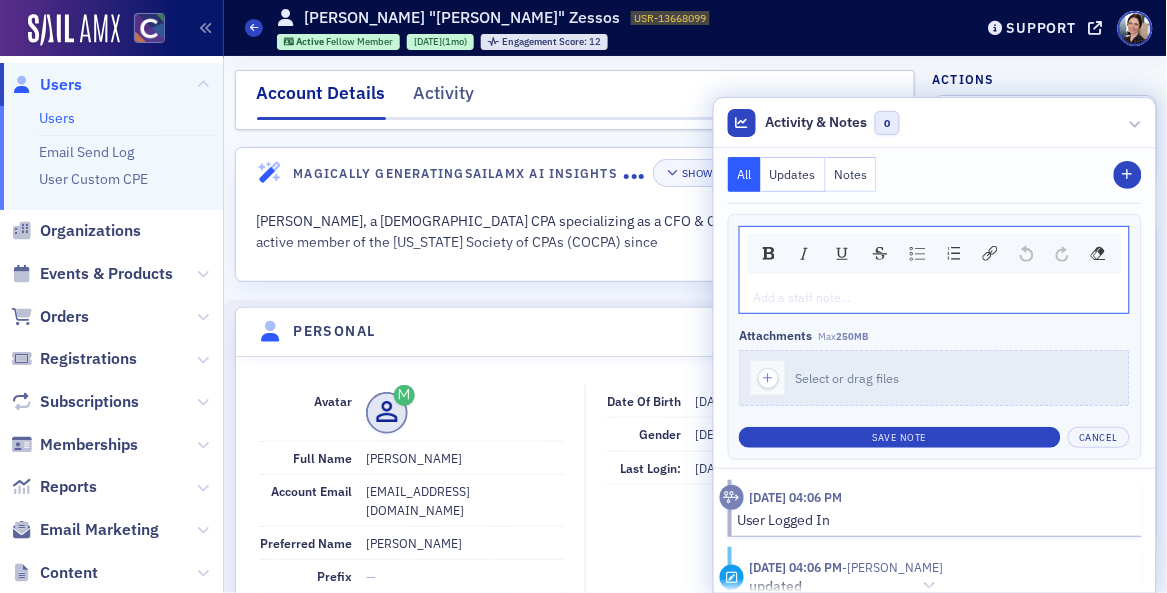 click 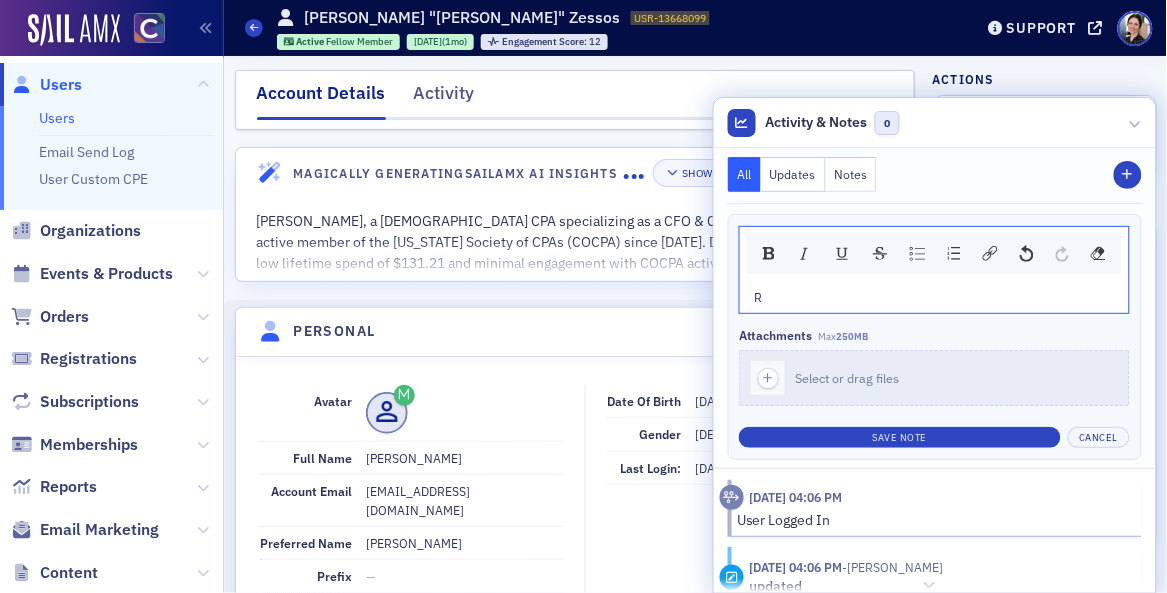 type 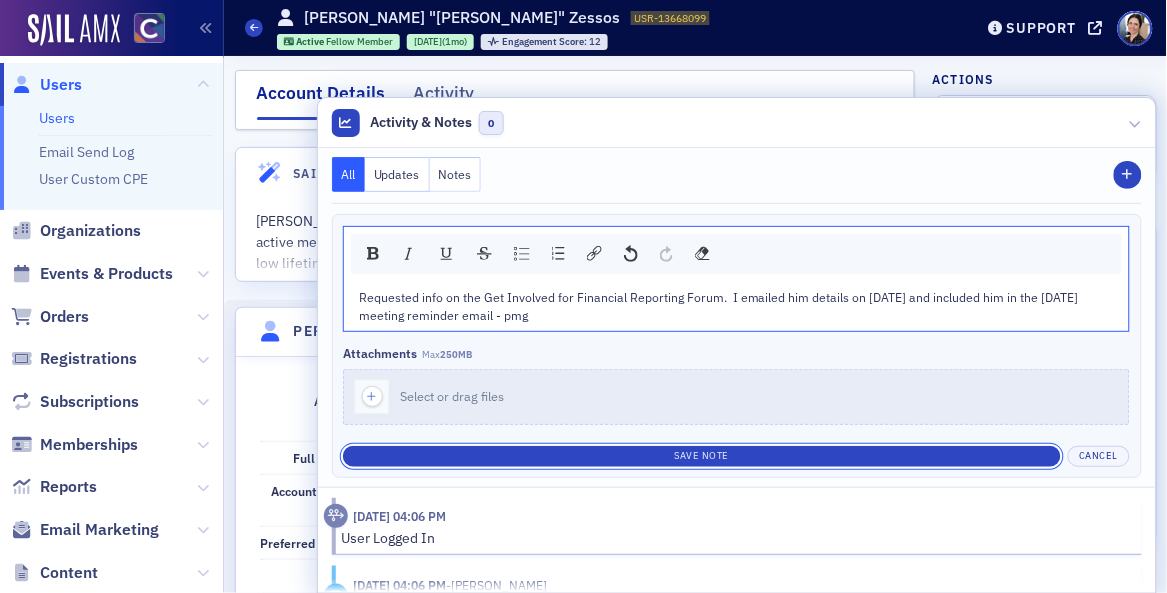 drag, startPoint x: 699, startPoint y: 457, endPoint x: 630, endPoint y: 430, distance: 74.094536 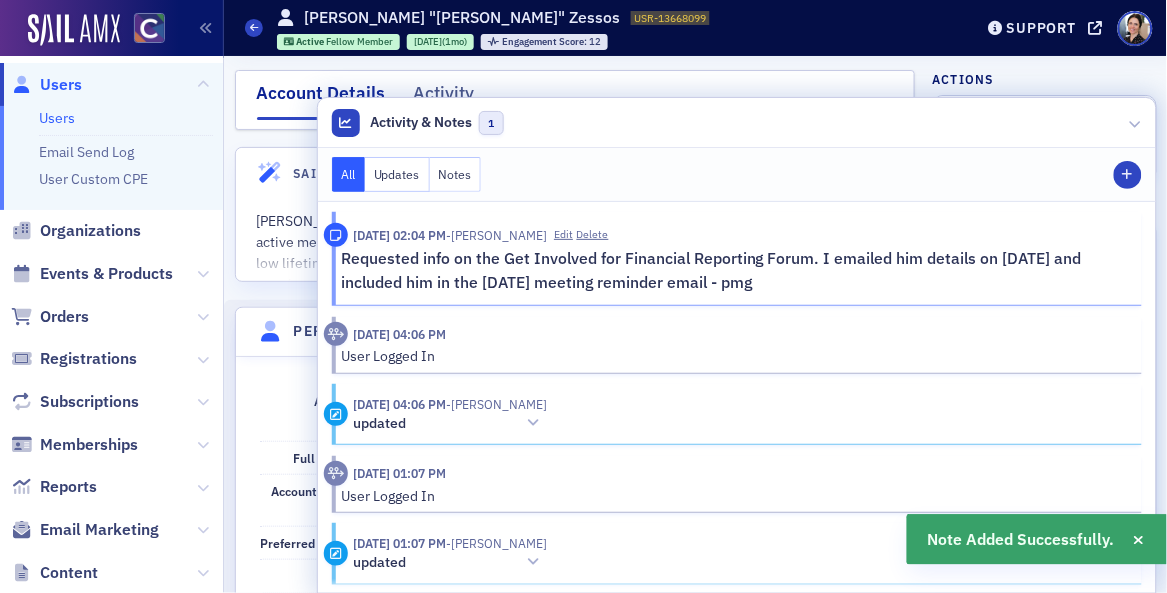 click on "Users" 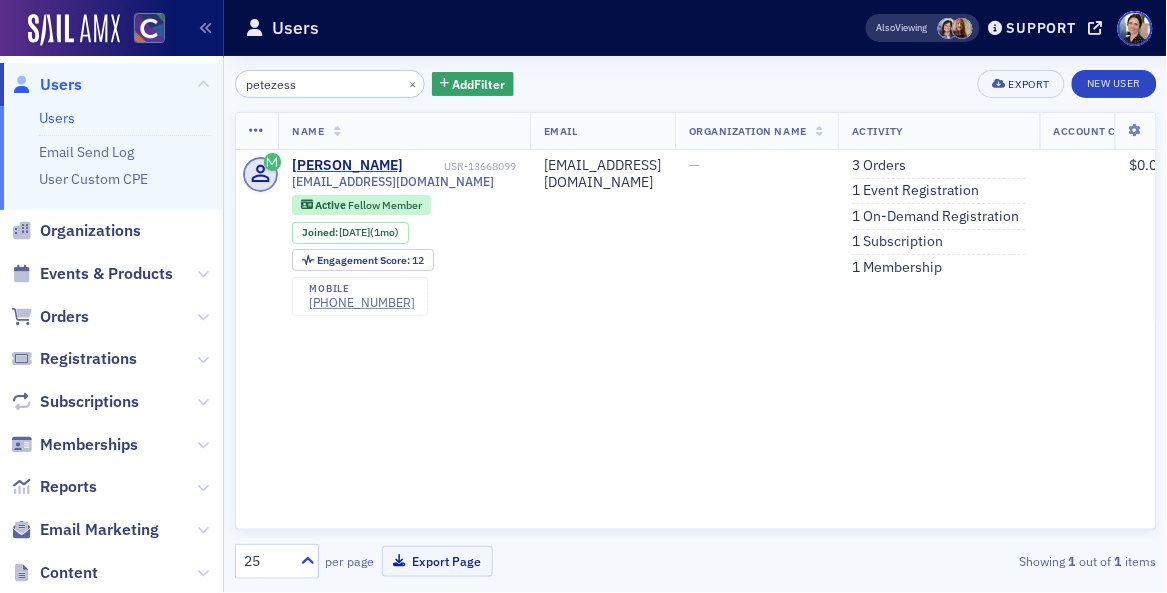 click on "Users" 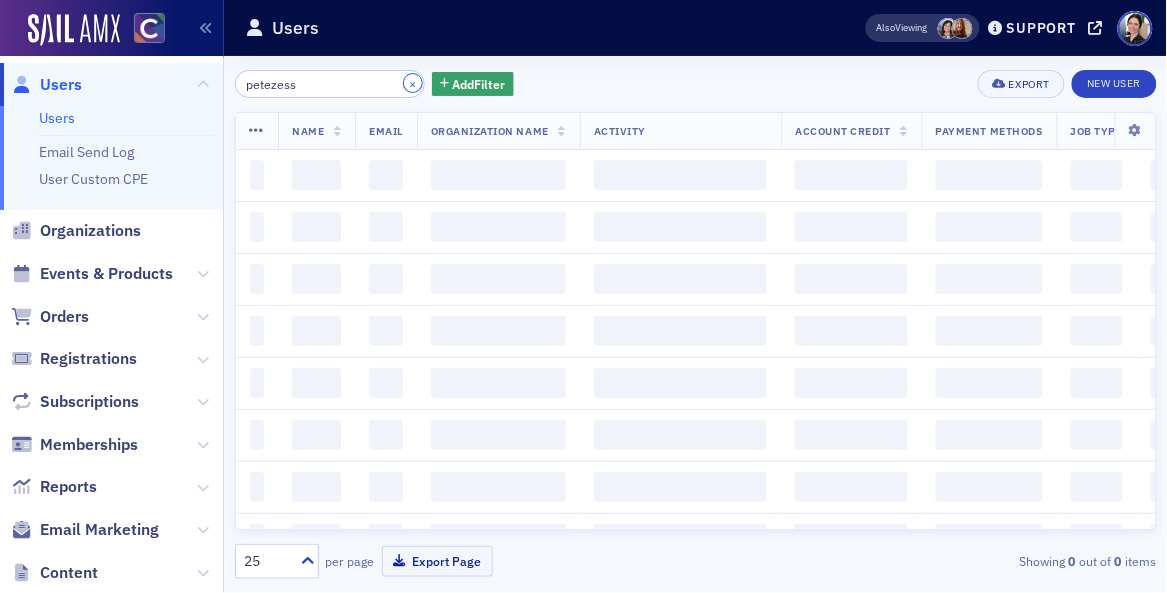 drag, startPoint x: 395, startPoint y: 84, endPoint x: 359, endPoint y: 85, distance: 36.013885 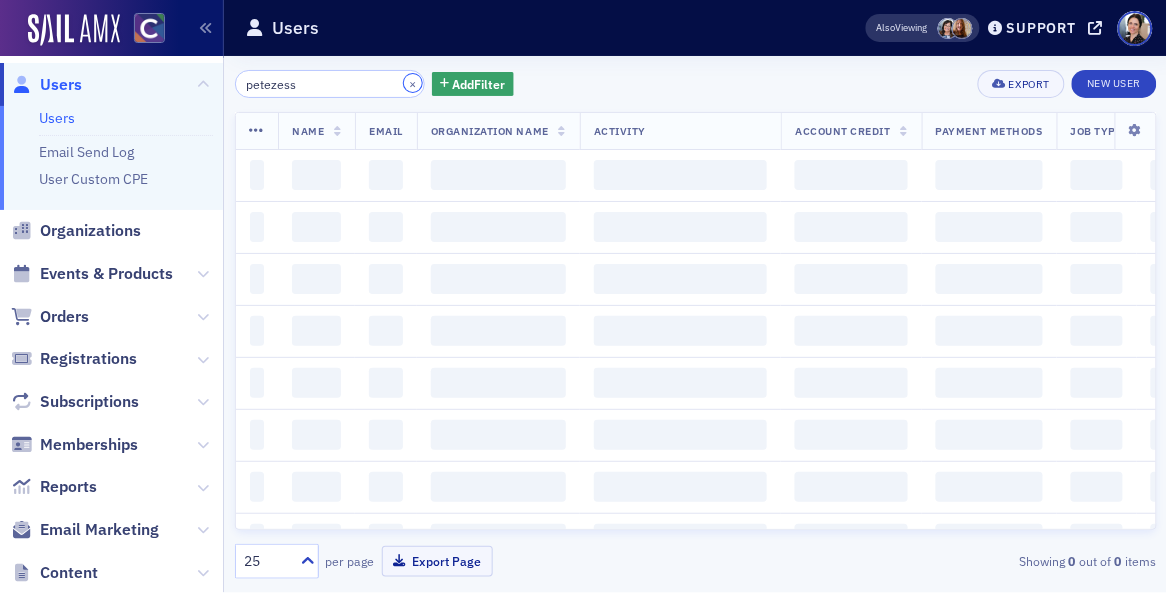 click on "×" 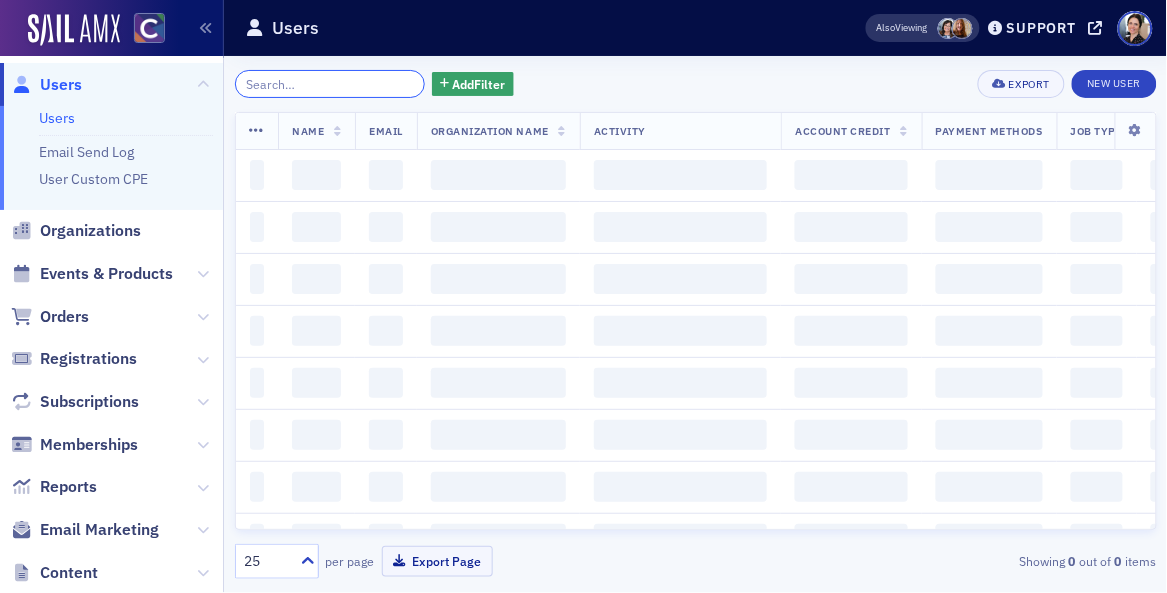 click 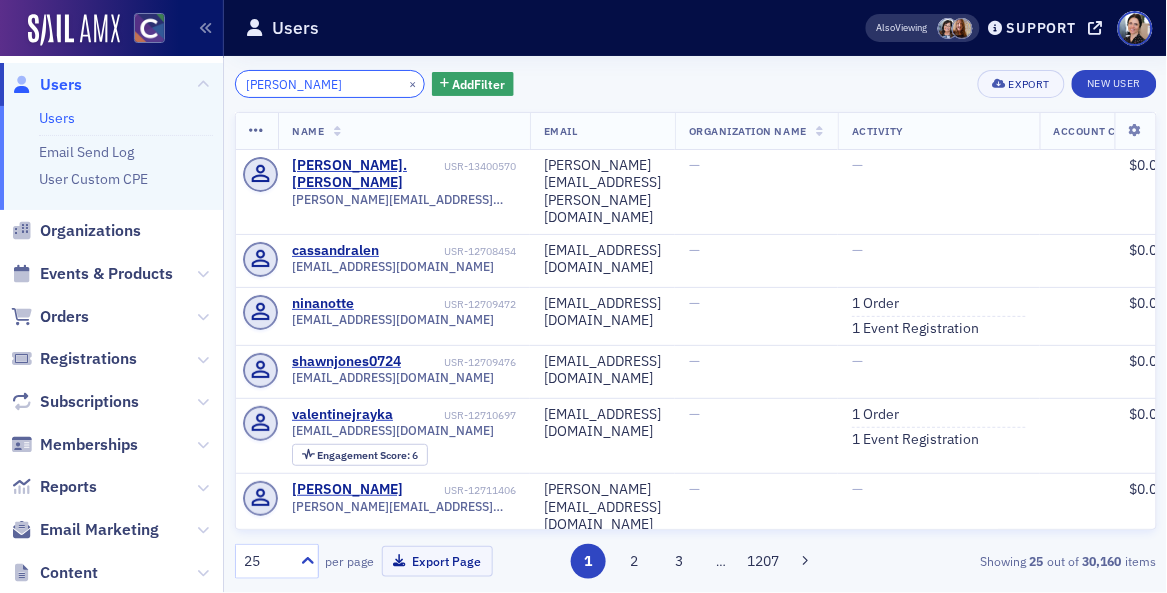 drag, startPoint x: 259, startPoint y: 84, endPoint x: 271, endPoint y: 82, distance: 12.165525 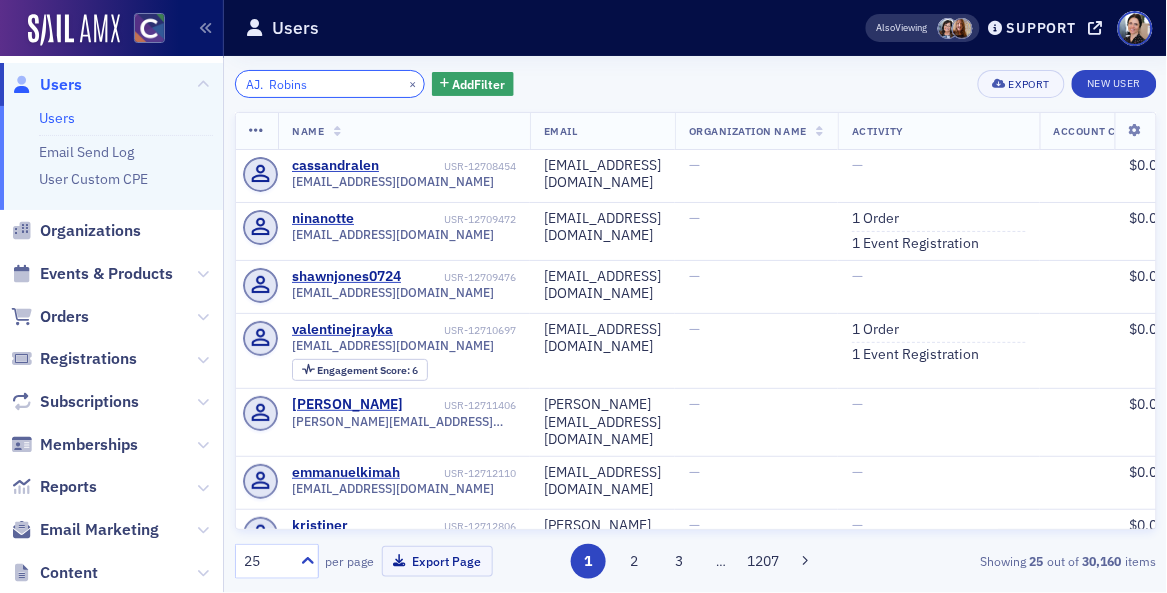 click on "AJ.  Robins" 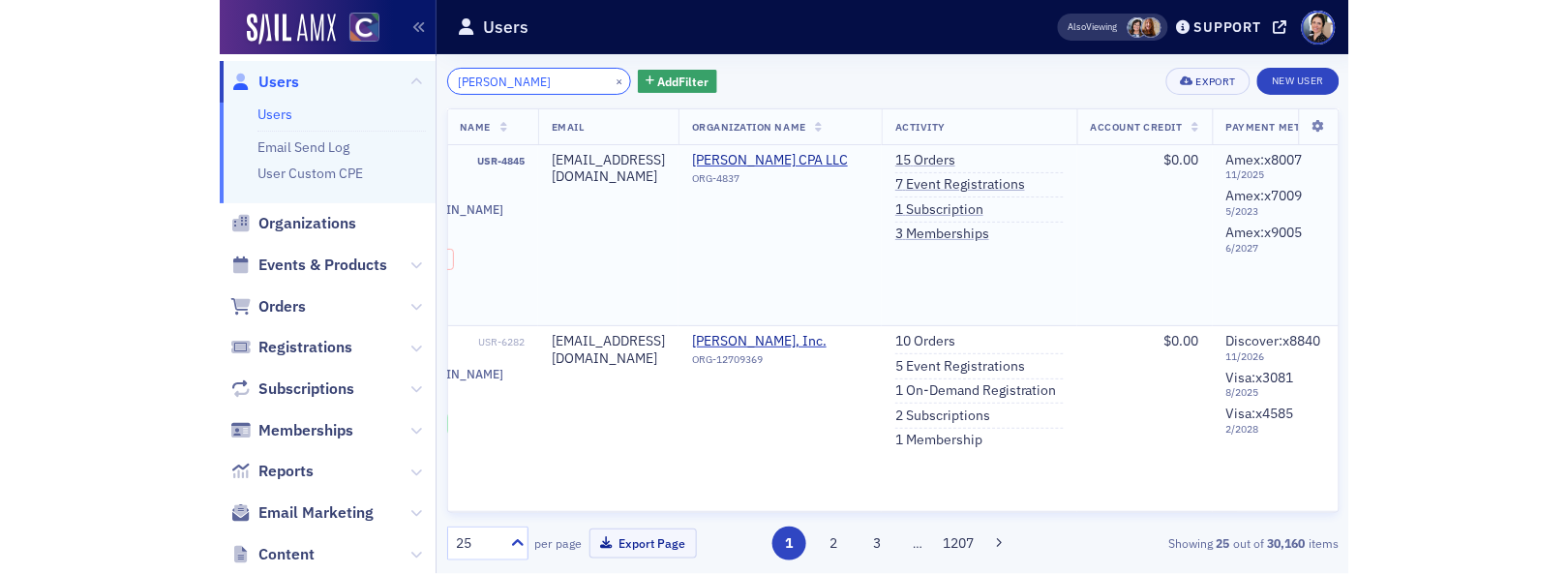 scroll, scrollTop: 0, scrollLeft: 0, axis: both 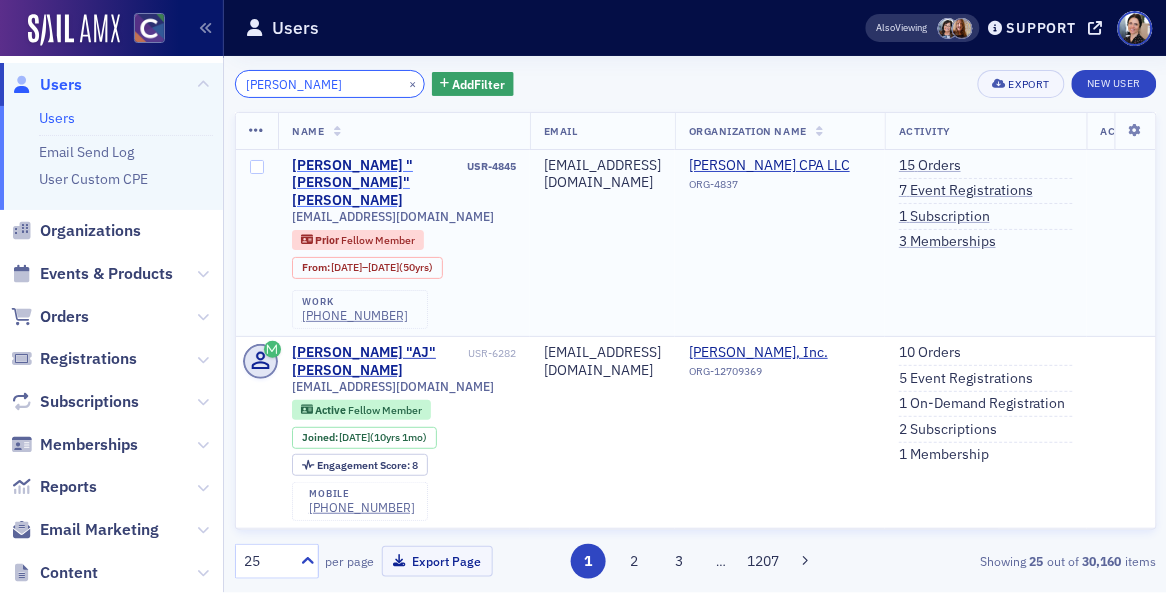 type on "[PERSON_NAME]" 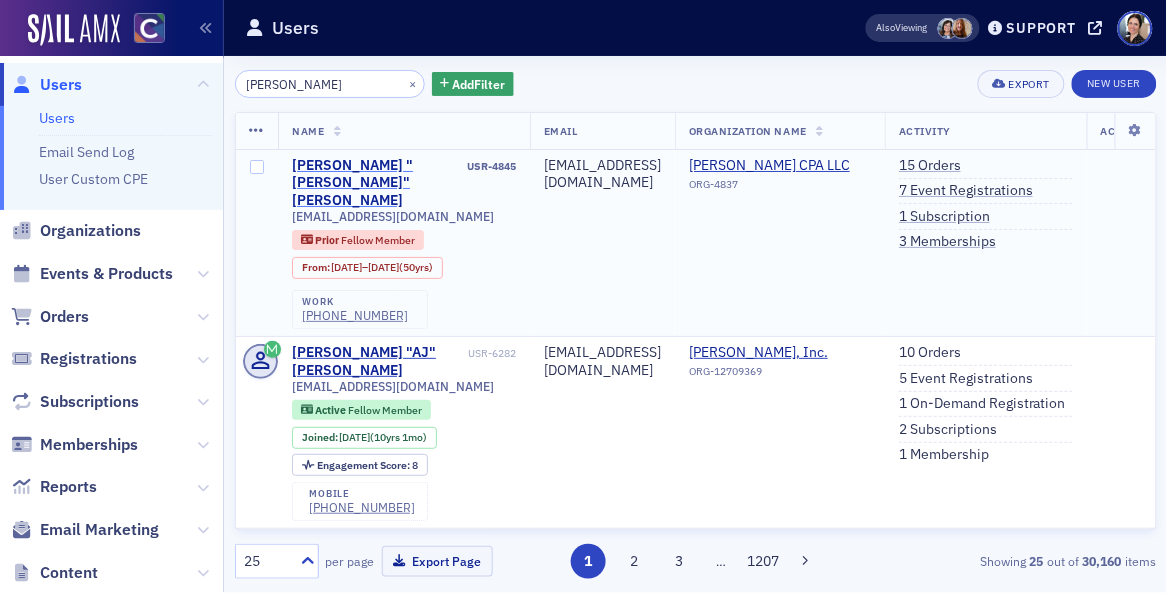 drag, startPoint x: 373, startPoint y: 164, endPoint x: 336, endPoint y: 166, distance: 37.054016 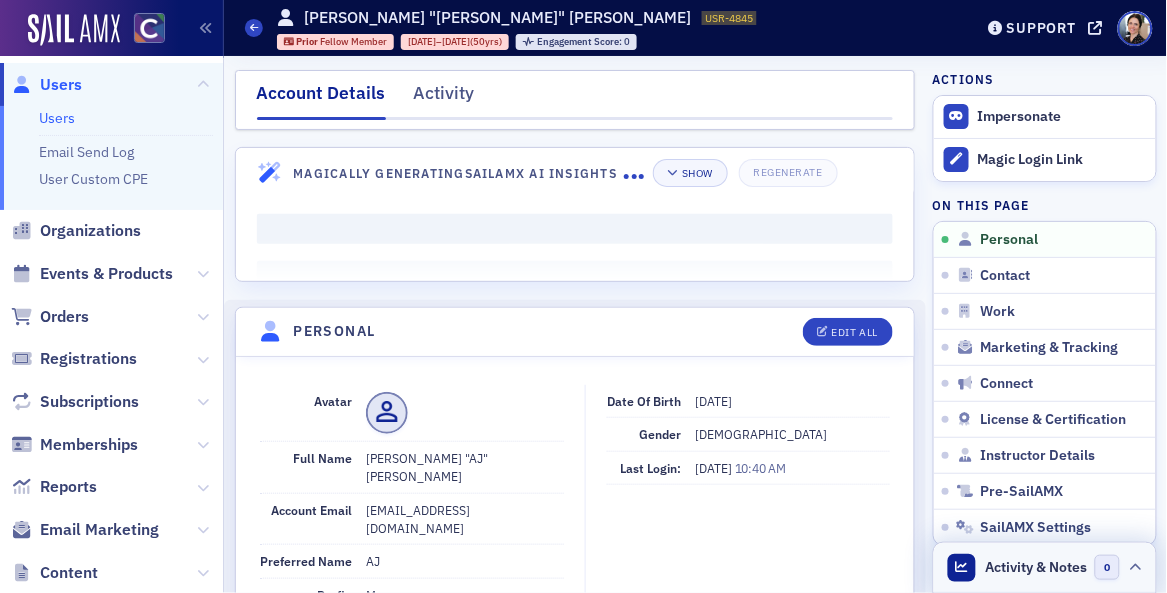 click on "Activity & Notes" 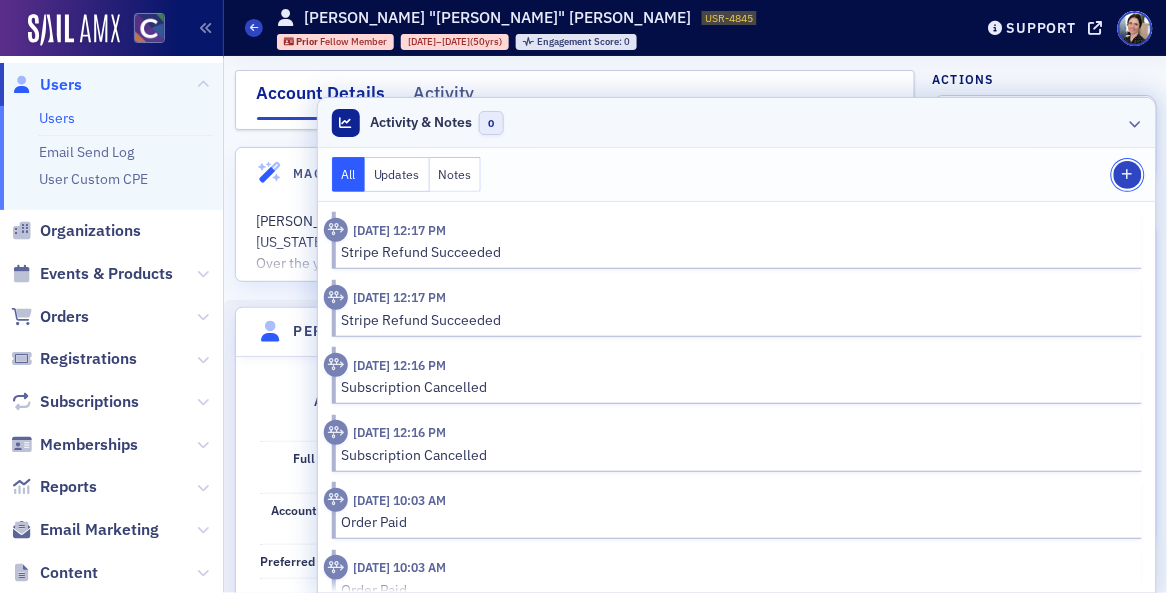 drag, startPoint x: 1123, startPoint y: 174, endPoint x: 956, endPoint y: 137, distance: 171.0497 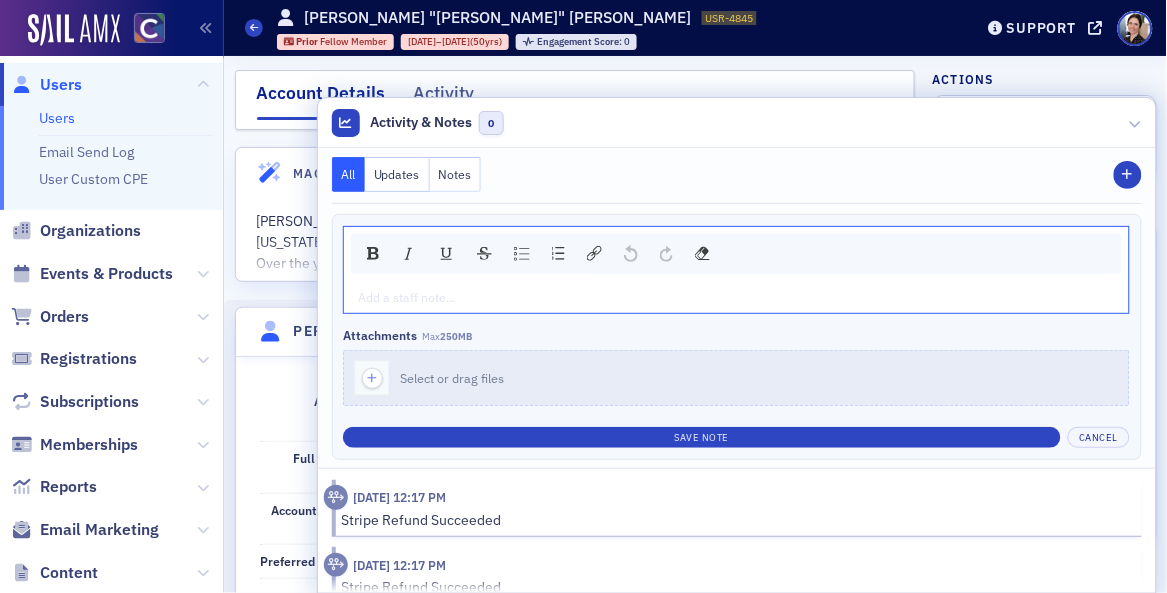 click 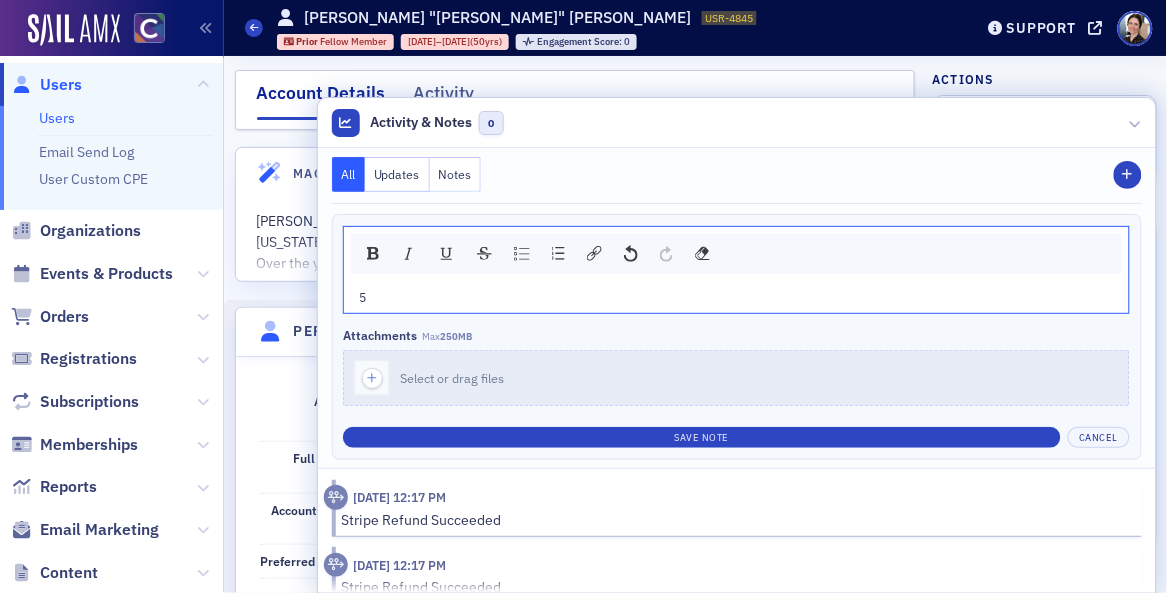 type 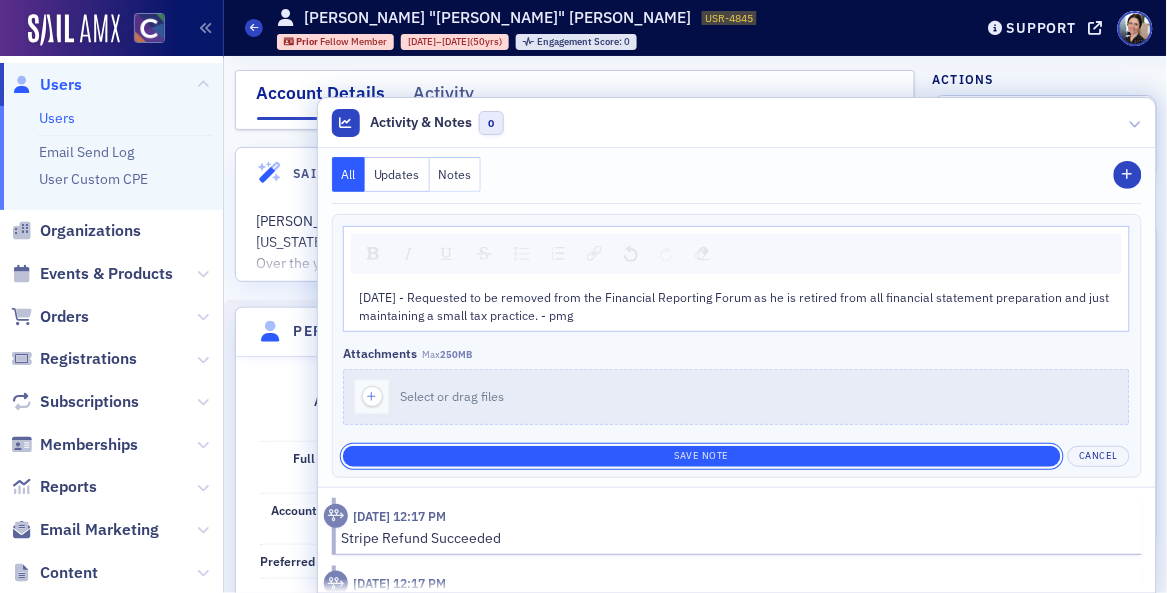 click on "Save Note" 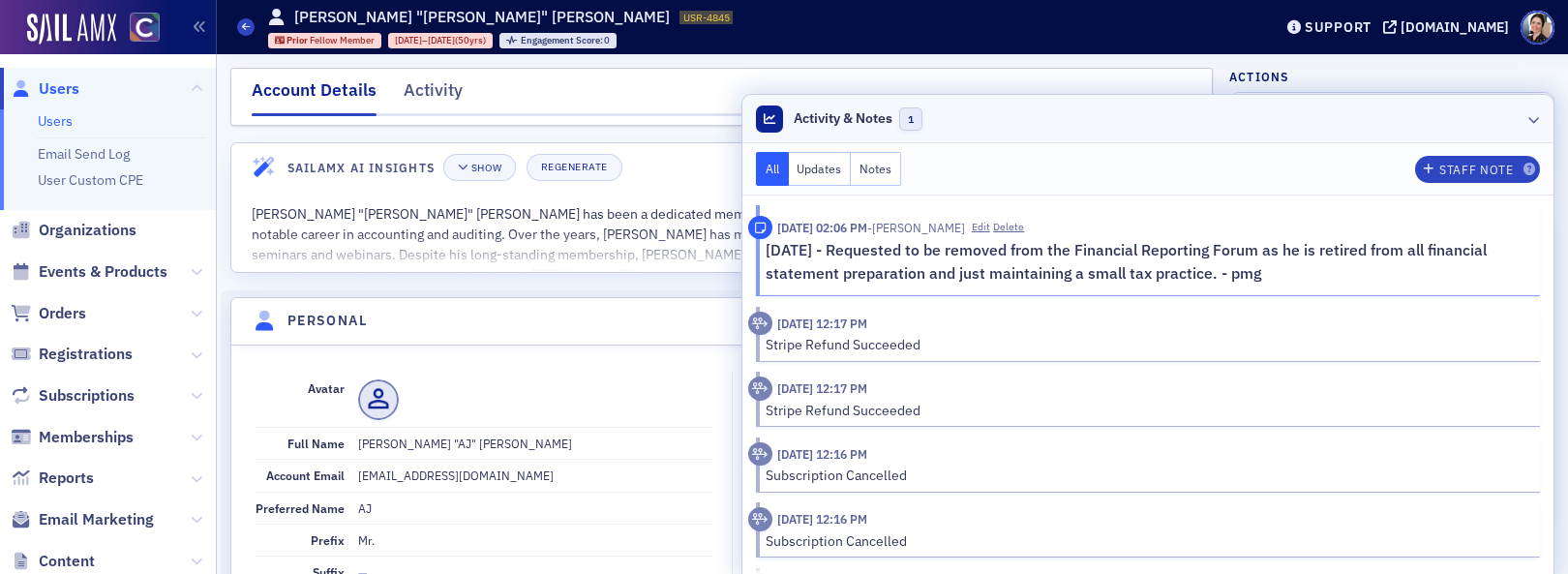 click 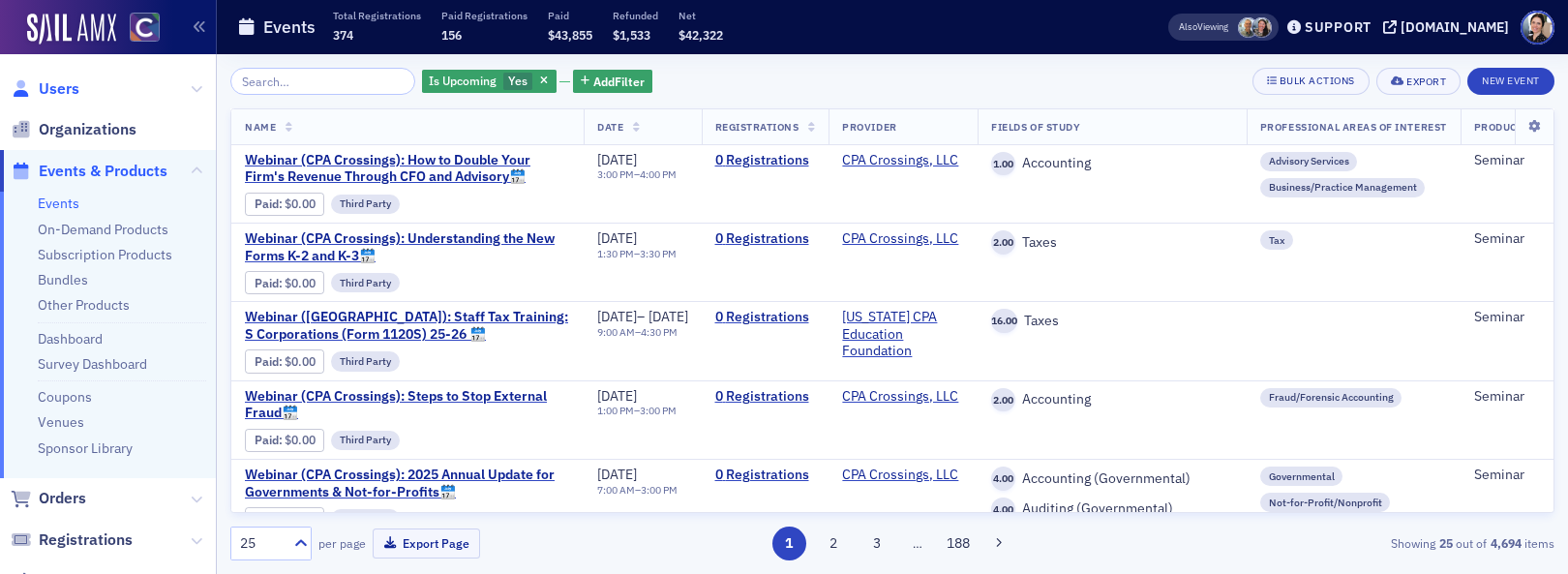 click on "Users" 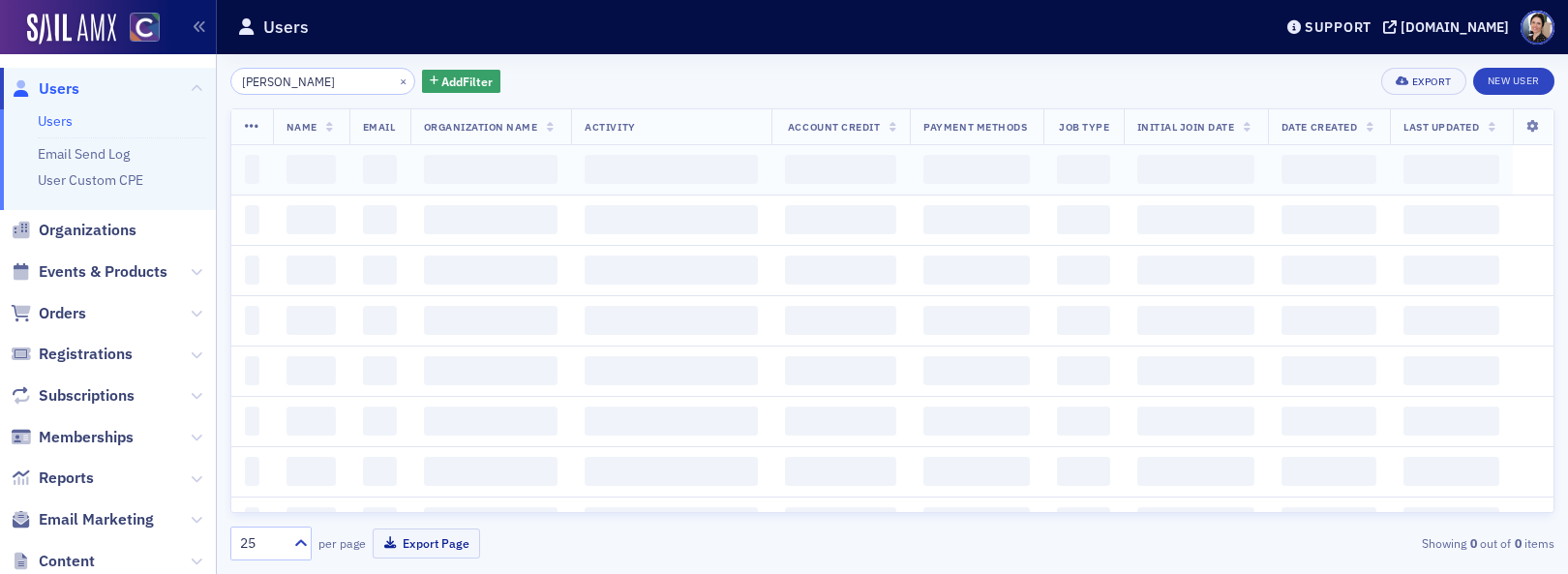 scroll, scrollTop: 0, scrollLeft: 0, axis: both 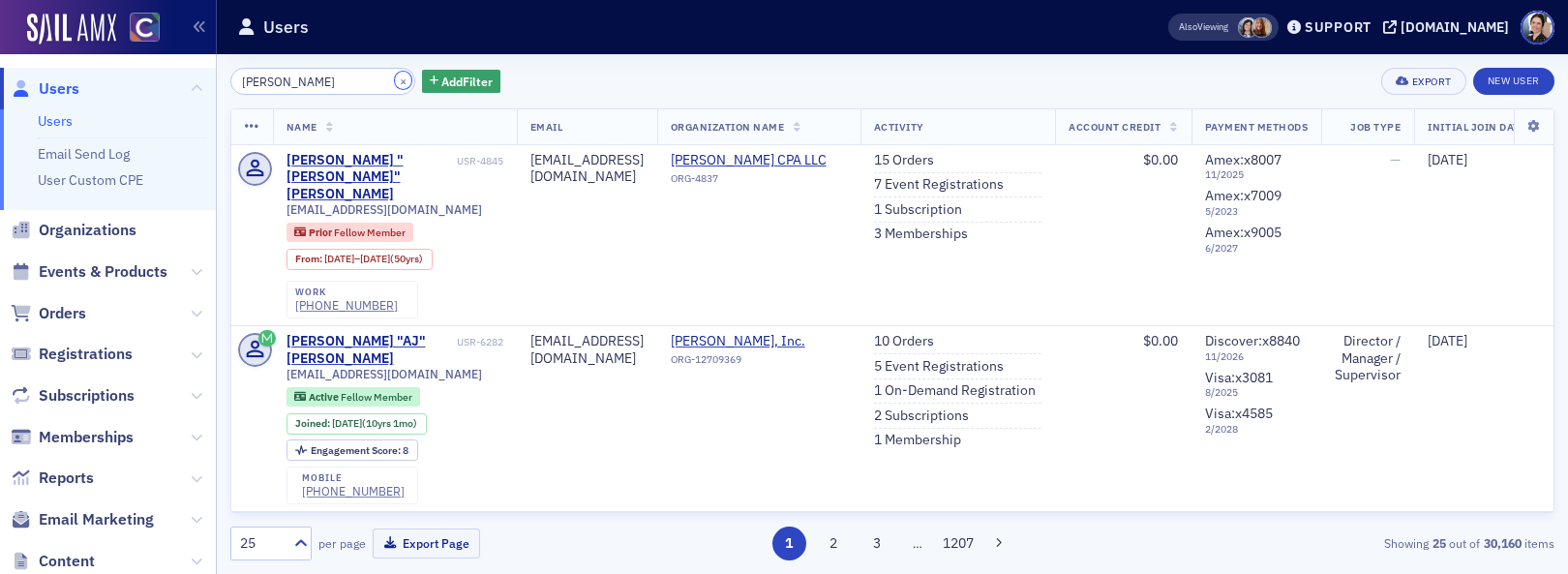 drag, startPoint x: 390, startPoint y: 78, endPoint x: 299, endPoint y: 79, distance: 91.00549 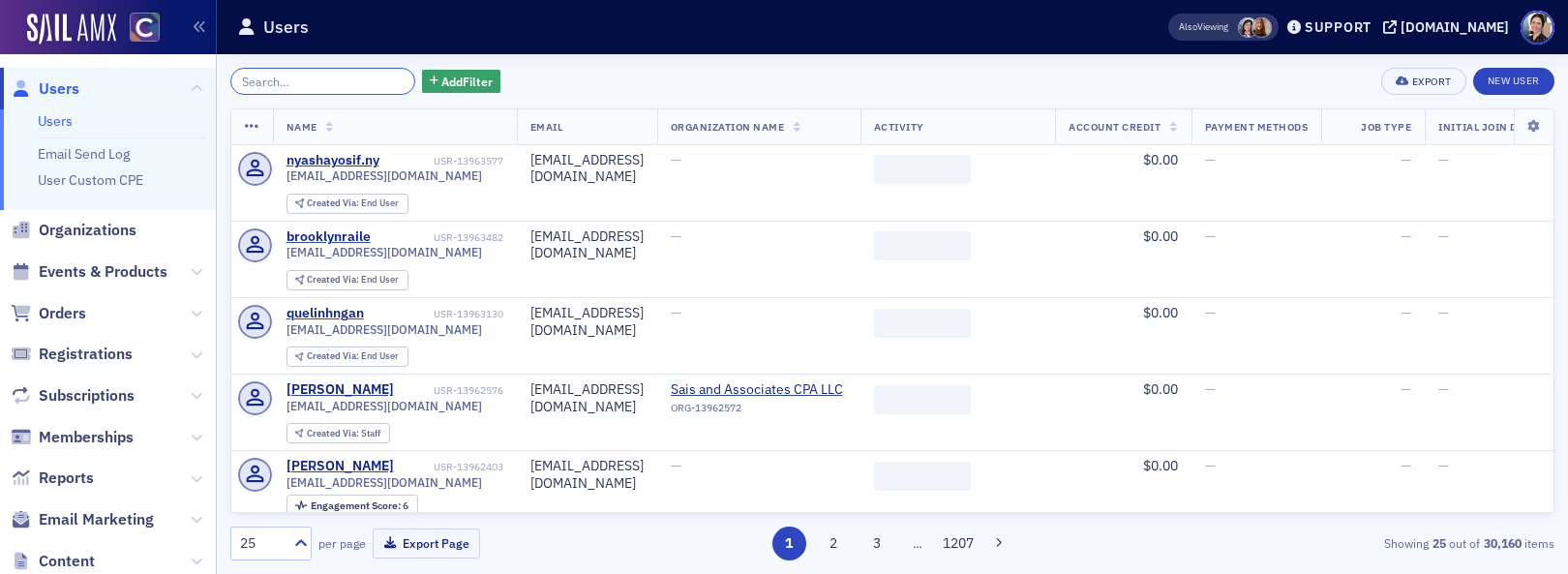 click 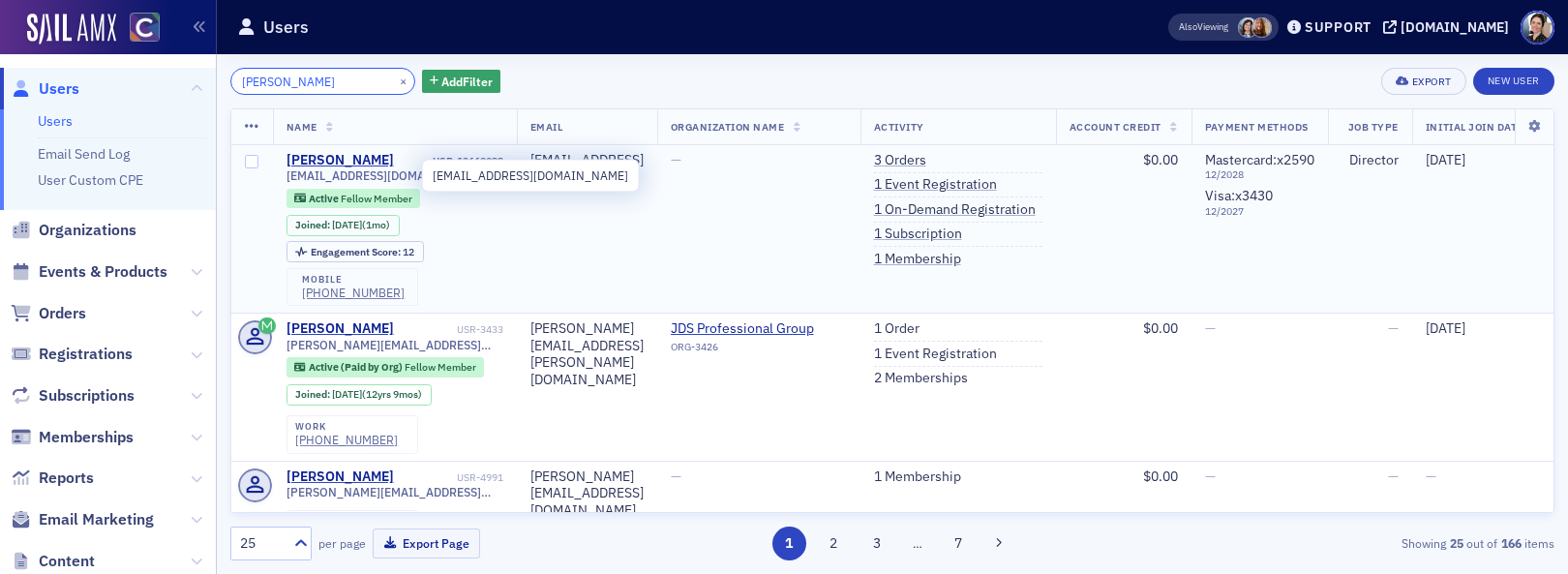 type on "Peter zess" 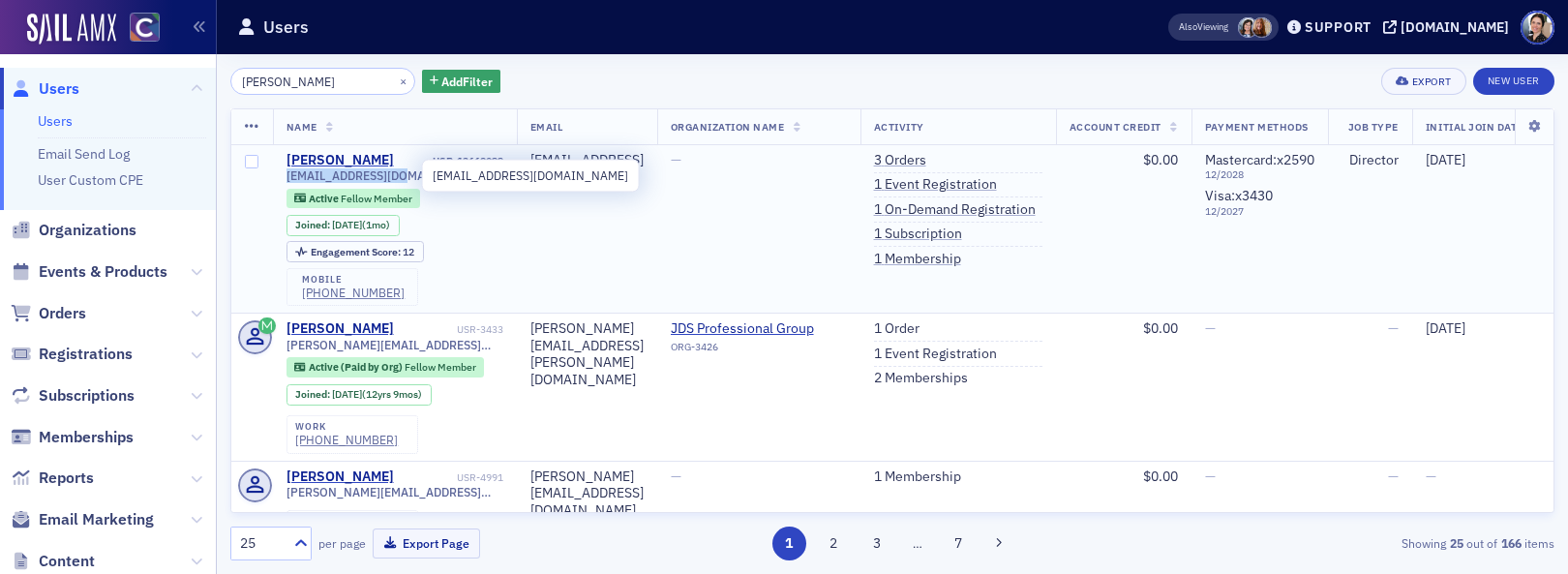 drag, startPoint x: 286, startPoint y: 176, endPoint x: 402, endPoint y: 177, distance: 116.0043 